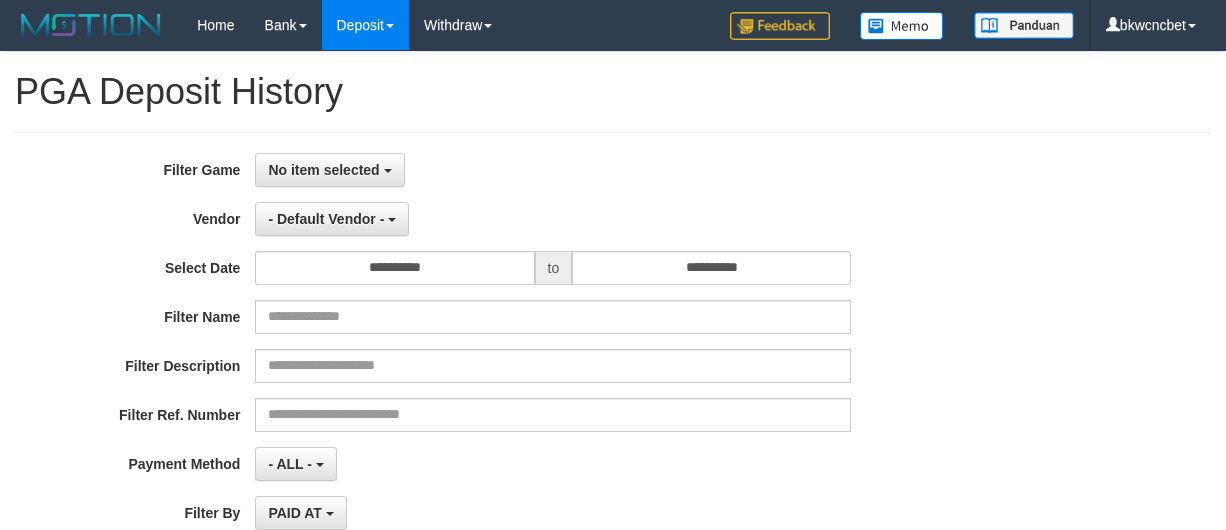select 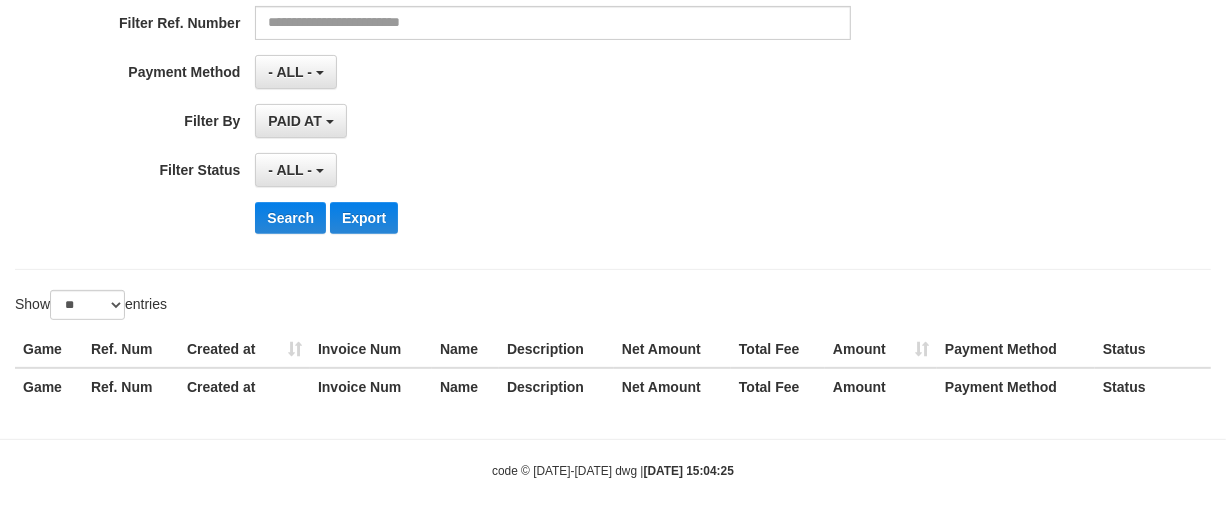 scroll, scrollTop: 186, scrollLeft: 0, axis: vertical 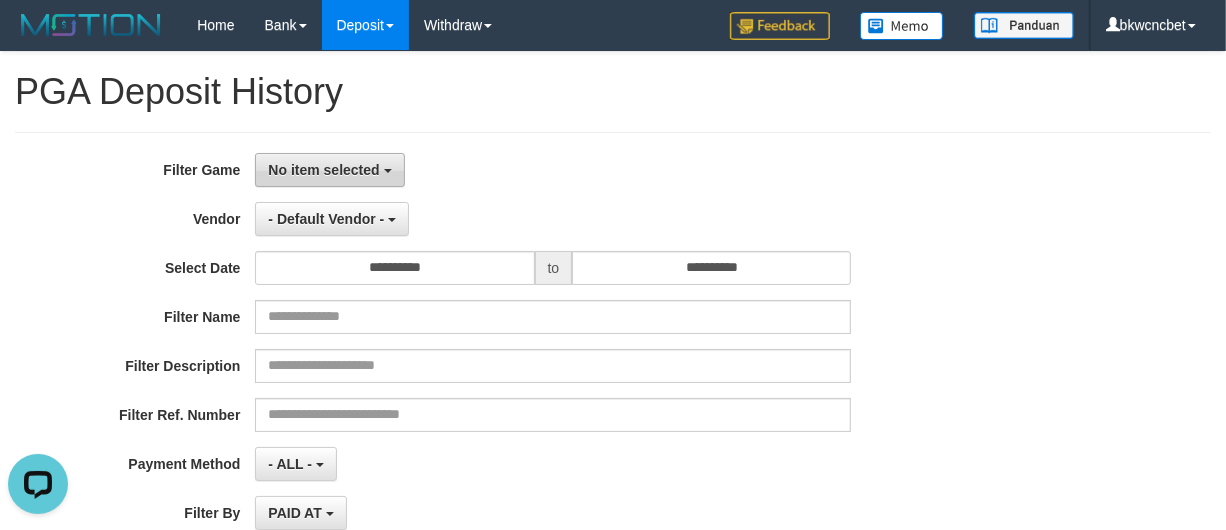 click on "No item selected" at bounding box center (323, 170) 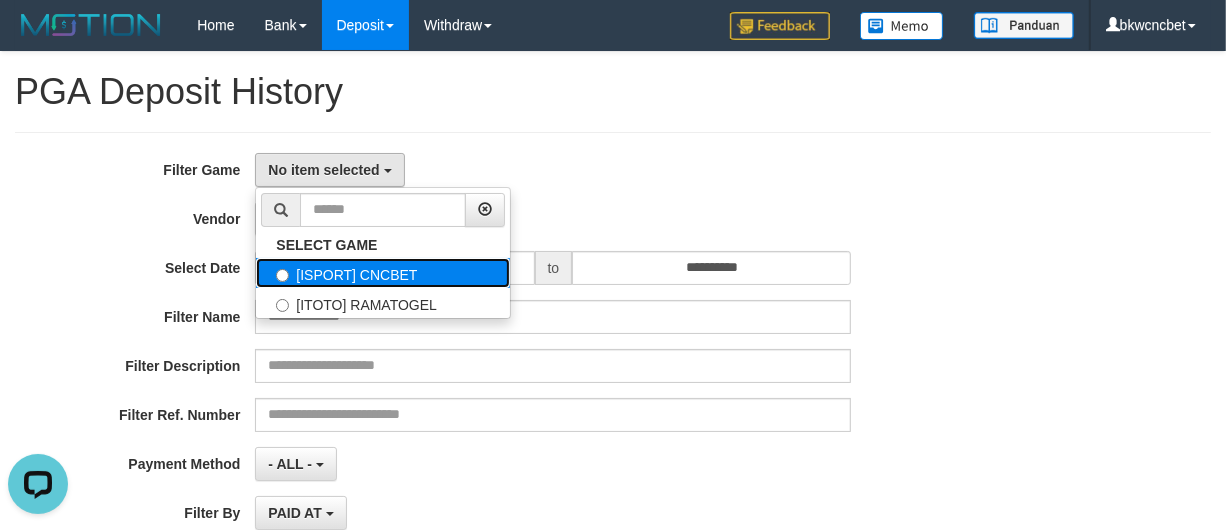 click on "[ISPORT] CNCBET" at bounding box center [383, 273] 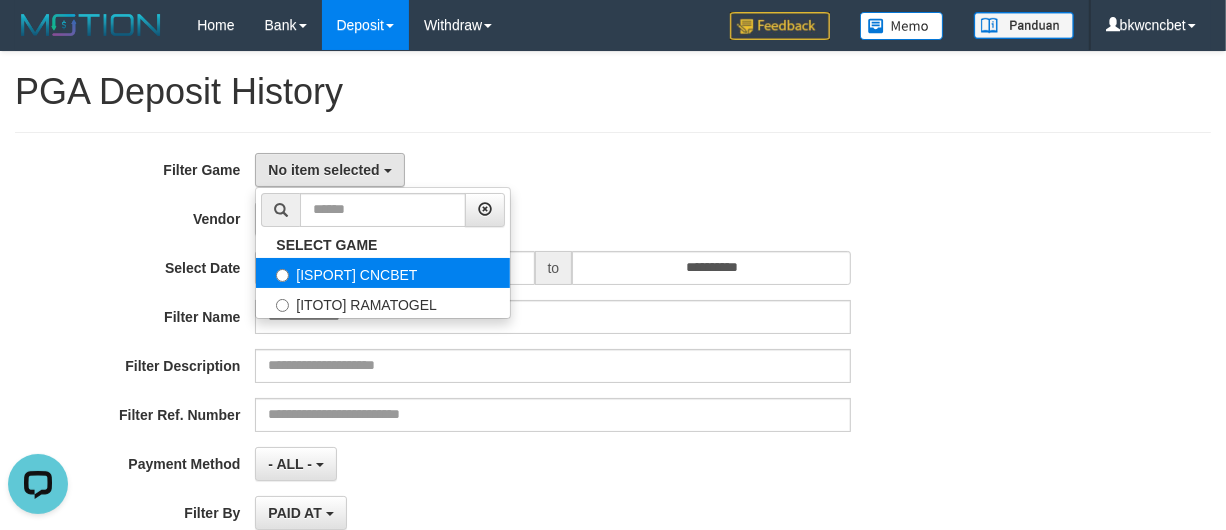 select on "****" 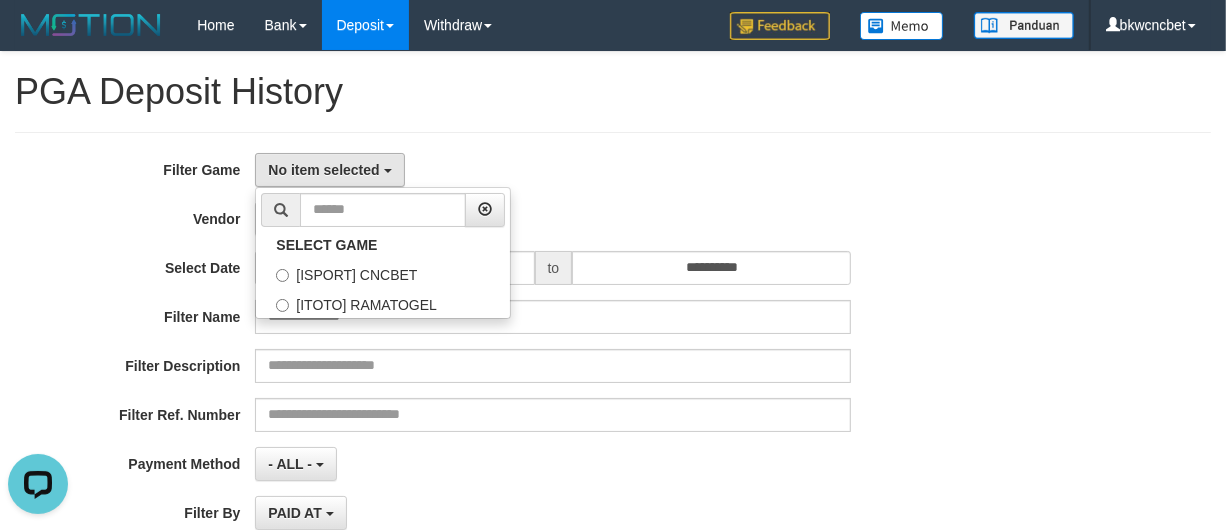 scroll, scrollTop: 17, scrollLeft: 0, axis: vertical 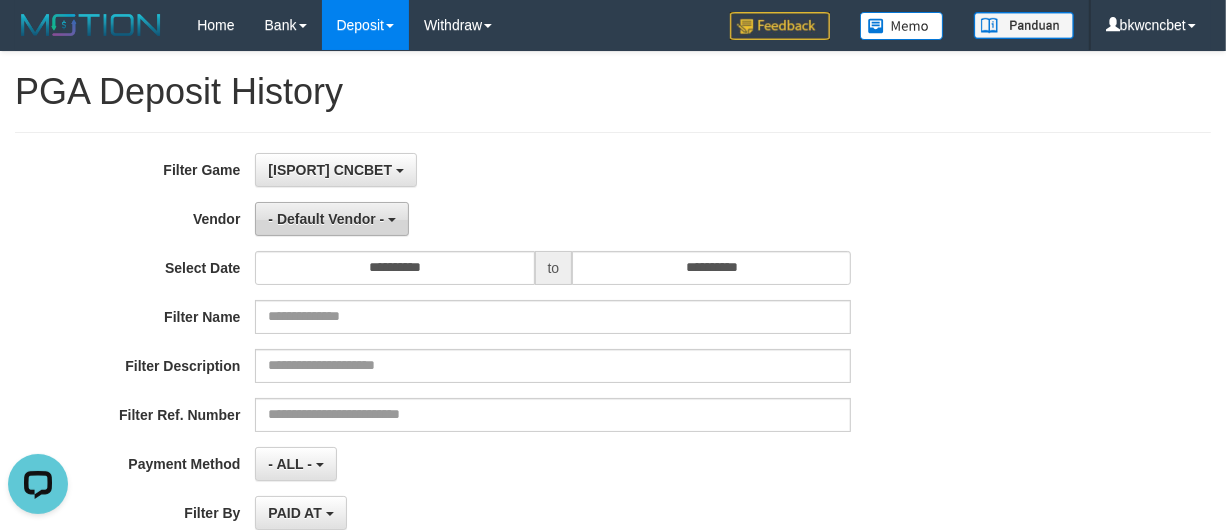 click on "- Default Vendor -" at bounding box center [326, 219] 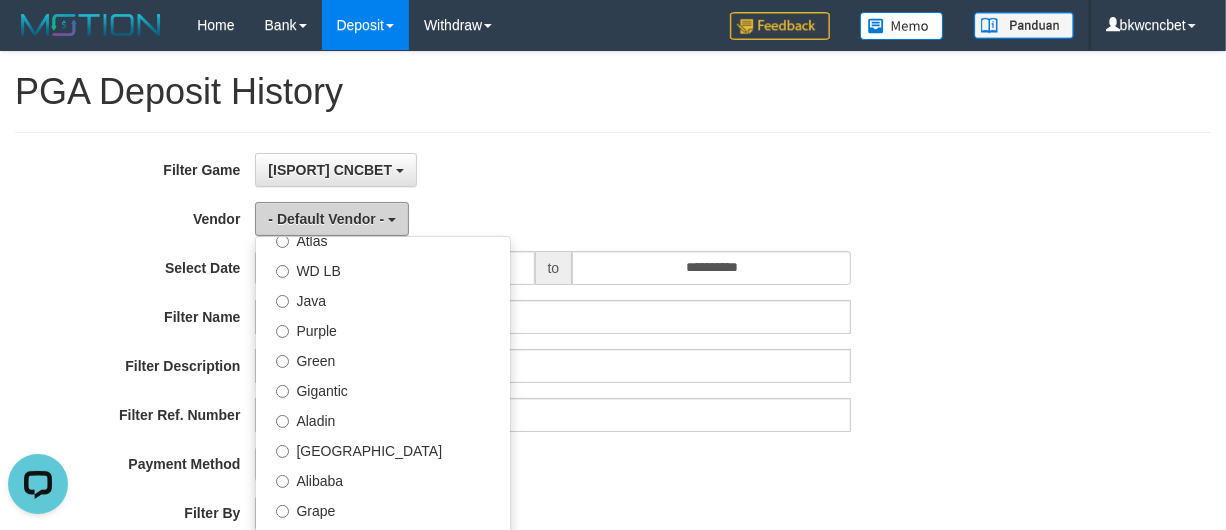 scroll, scrollTop: 208, scrollLeft: 0, axis: vertical 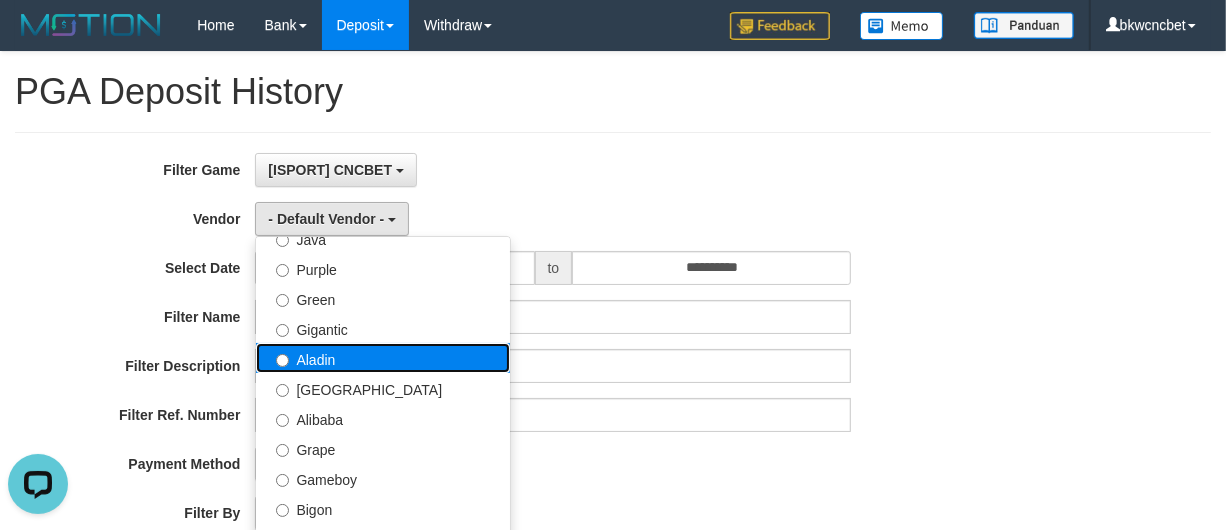 click on "Aladin" at bounding box center [383, 358] 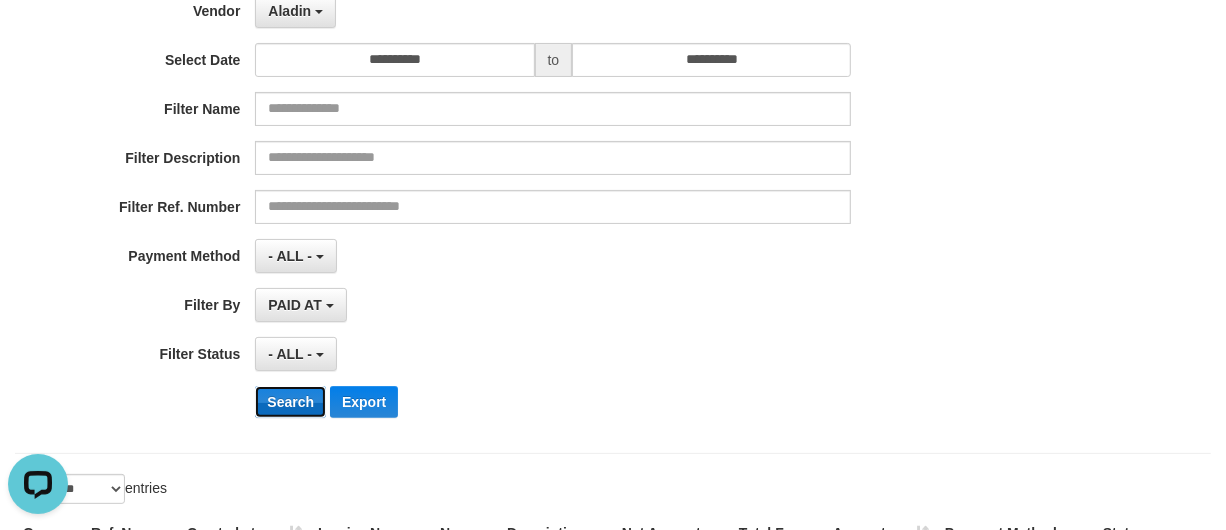 click on "Search" at bounding box center (290, 402) 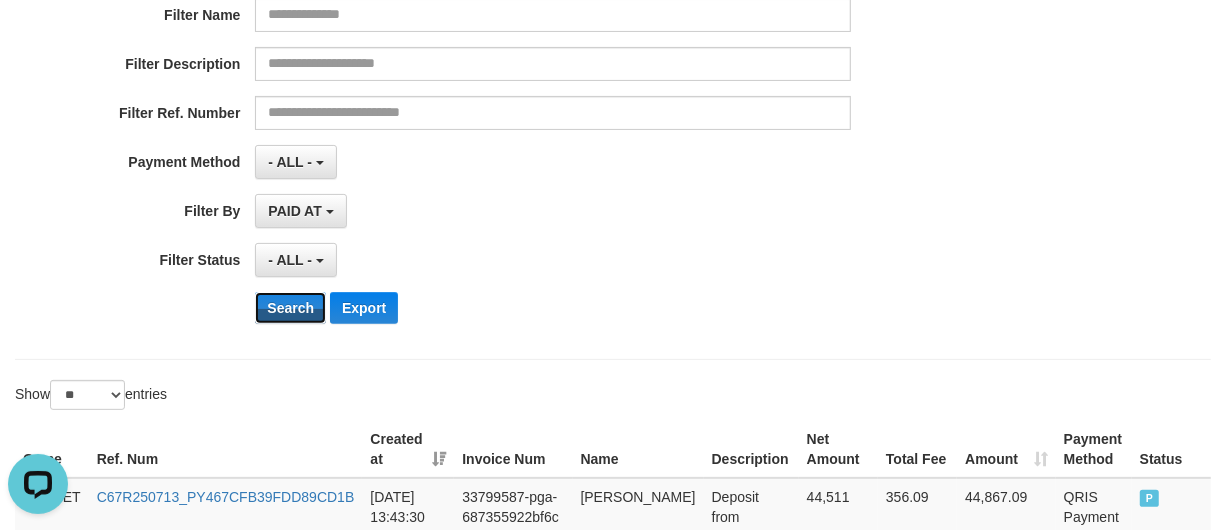 scroll, scrollTop: 86, scrollLeft: 0, axis: vertical 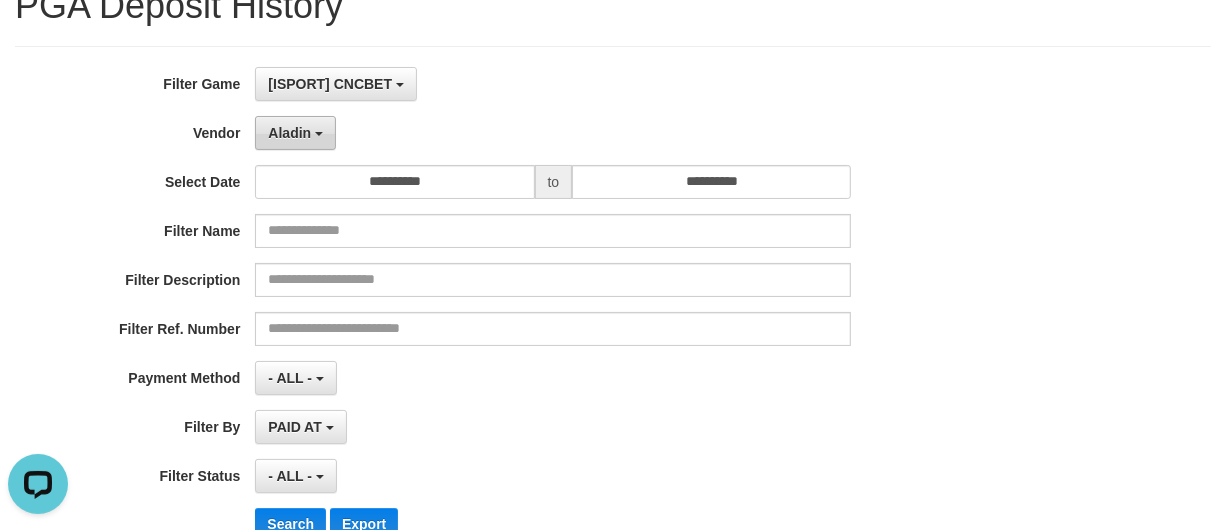 click on "Aladin" at bounding box center (295, 133) 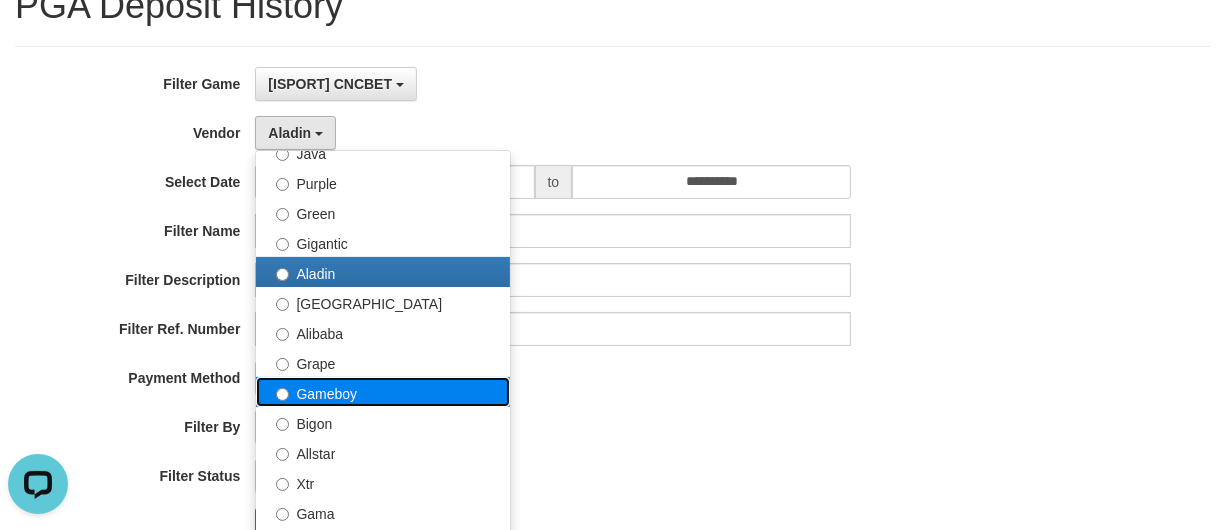 click on "Gameboy" at bounding box center (383, 392) 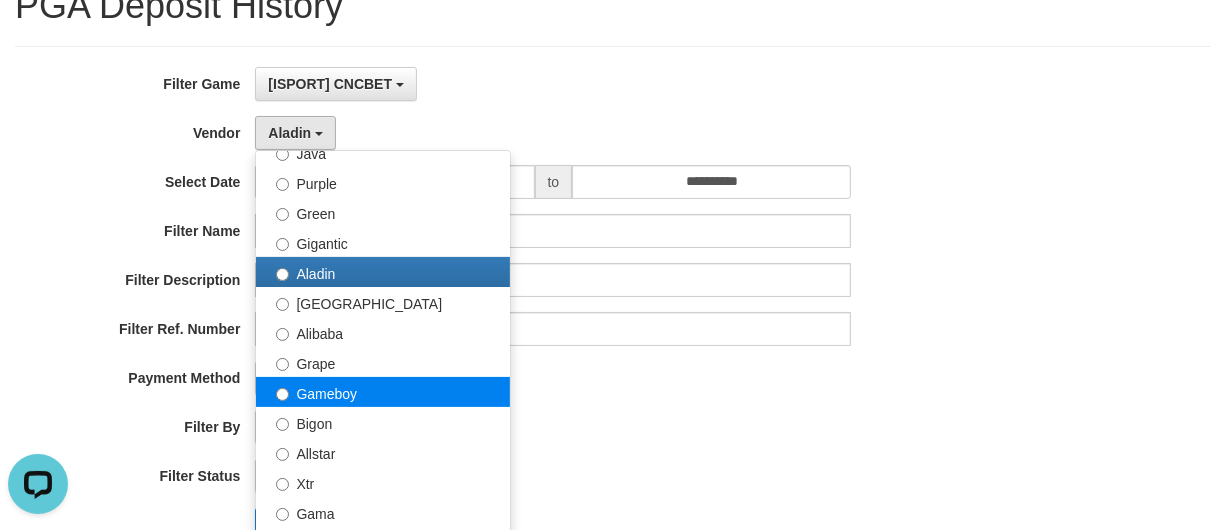 select on "**********" 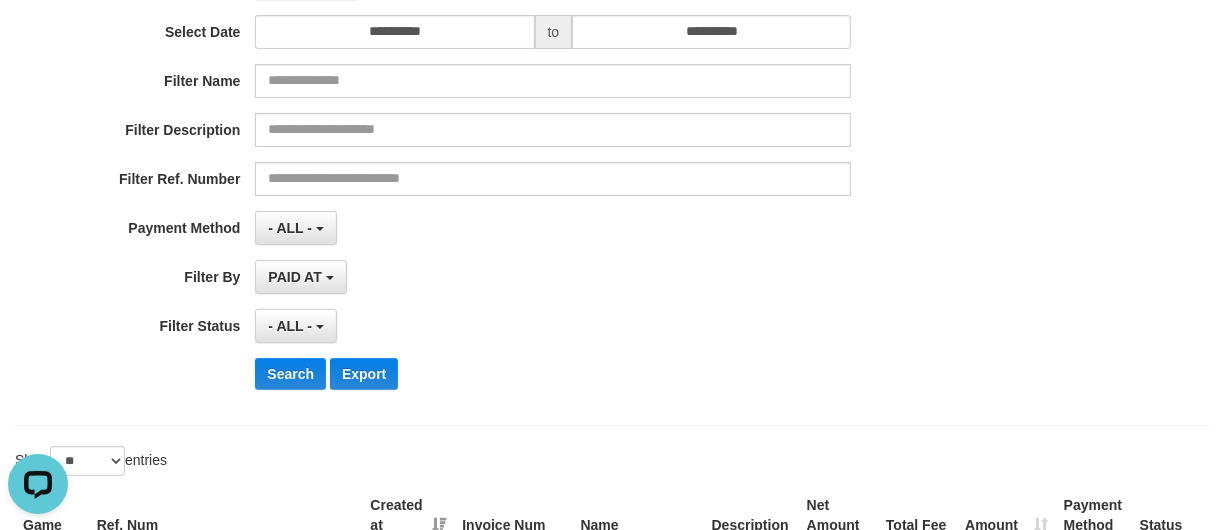 scroll, scrollTop: 295, scrollLeft: 0, axis: vertical 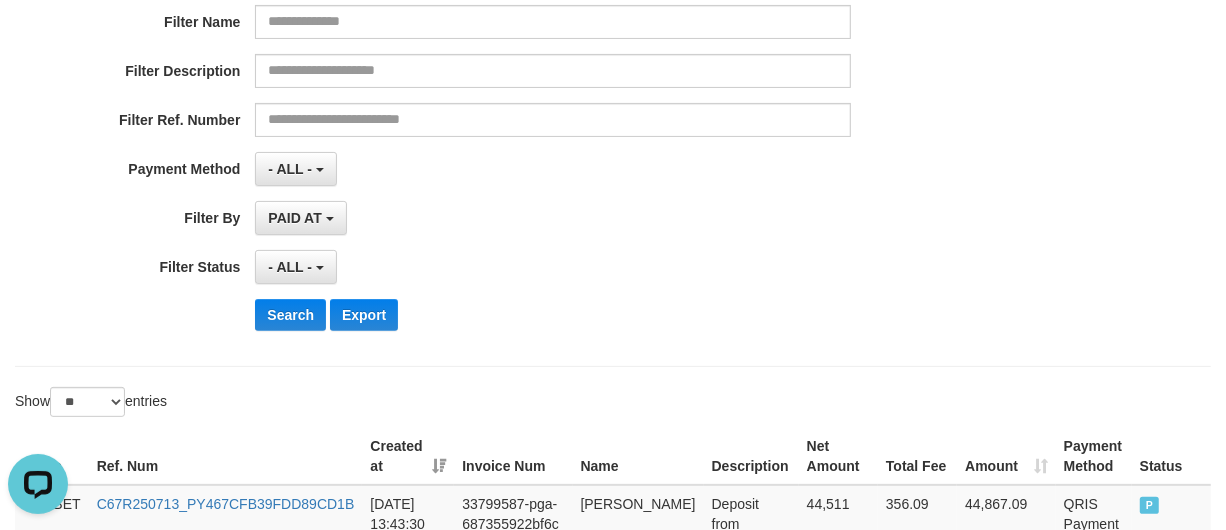 click on "**********" at bounding box center [511, 102] 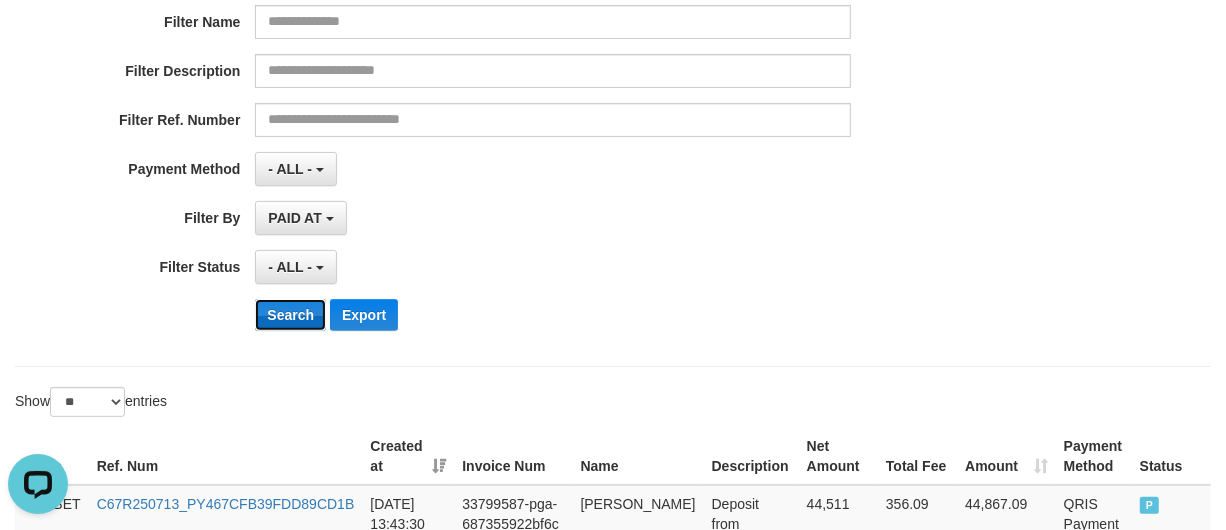 click on "Search" at bounding box center (290, 315) 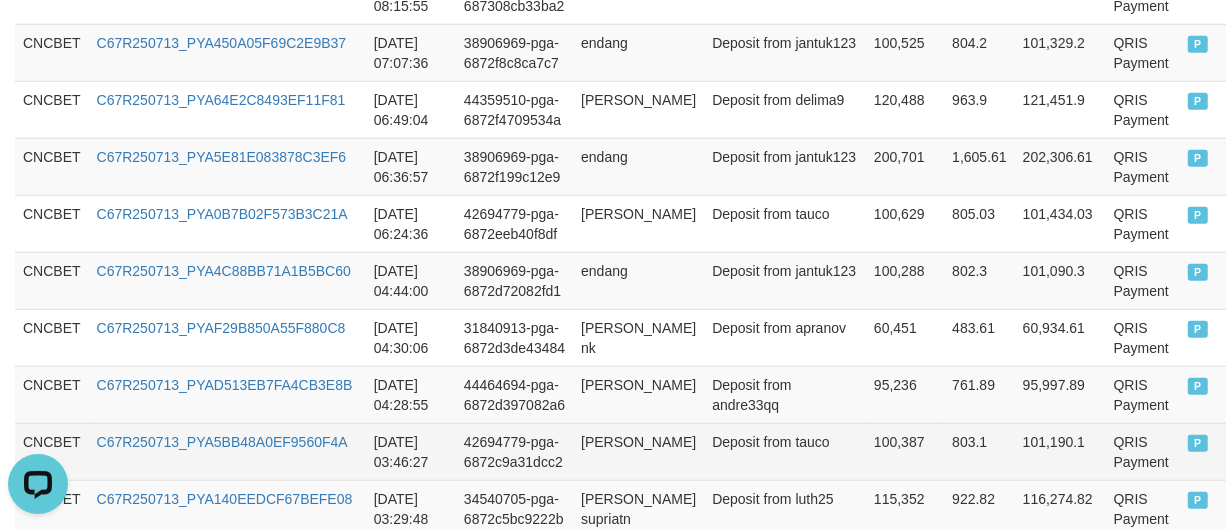 scroll, scrollTop: 1296, scrollLeft: 0, axis: vertical 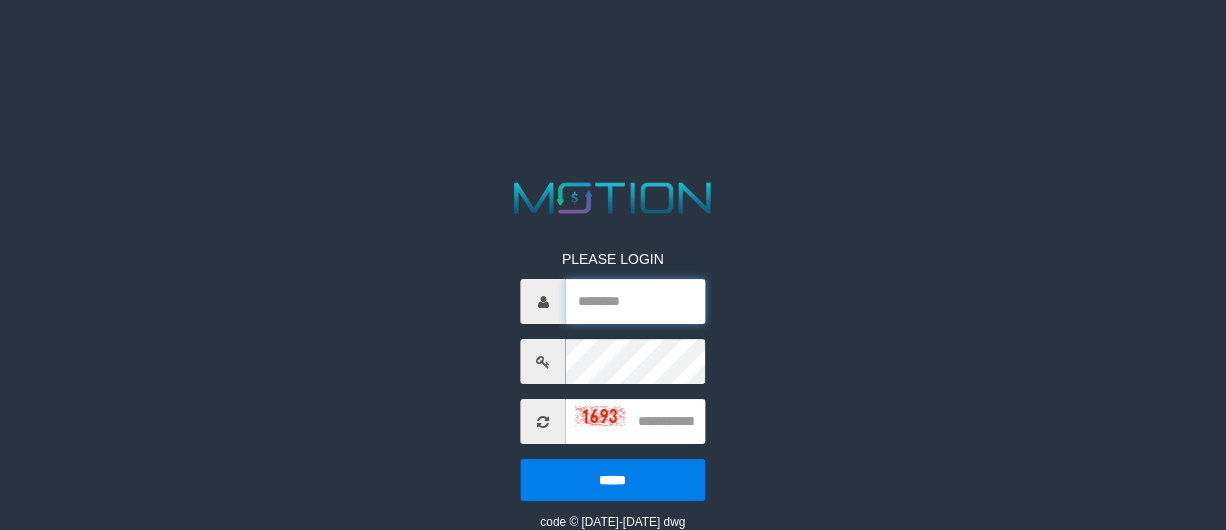 type on "*********" 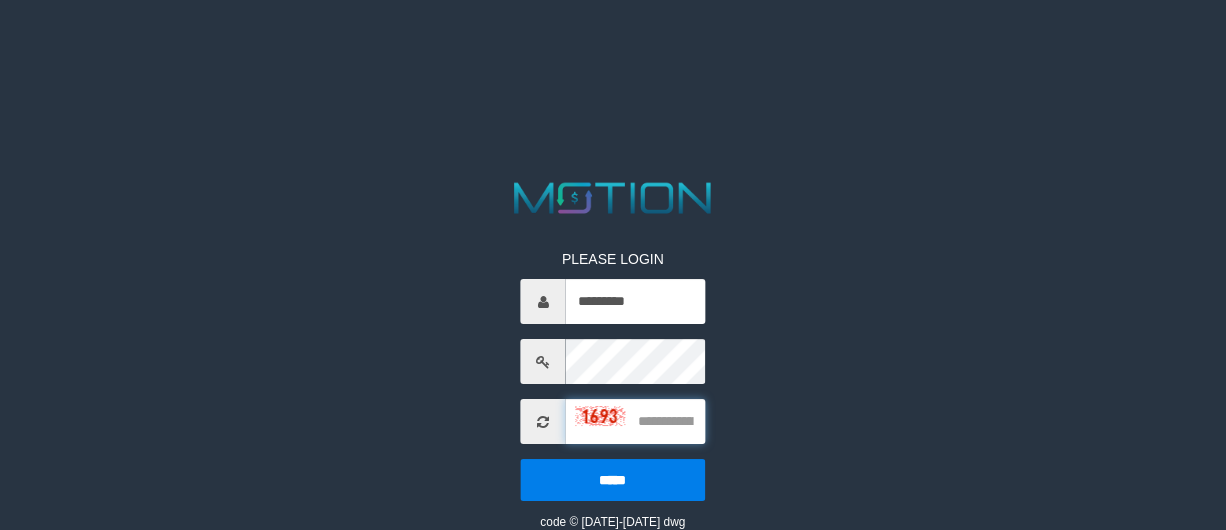 click at bounding box center (635, 421) 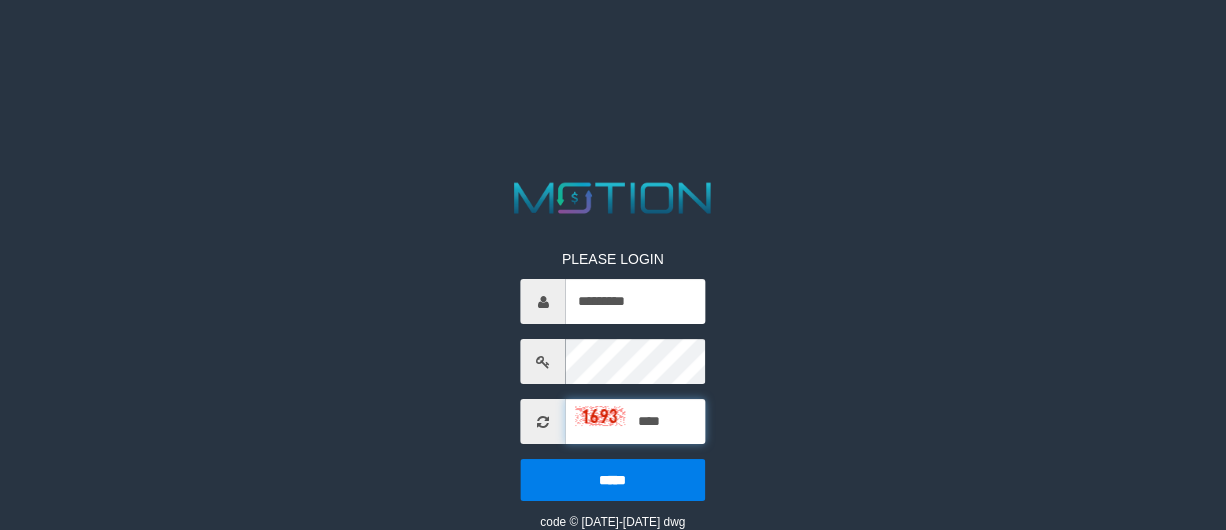 type on "****" 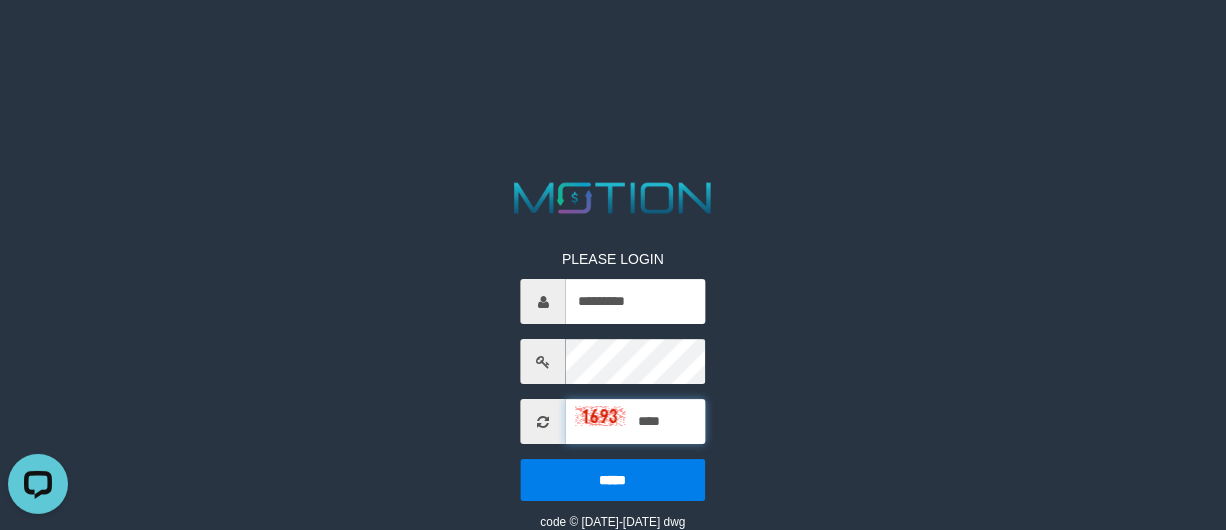 scroll, scrollTop: 0, scrollLeft: 0, axis: both 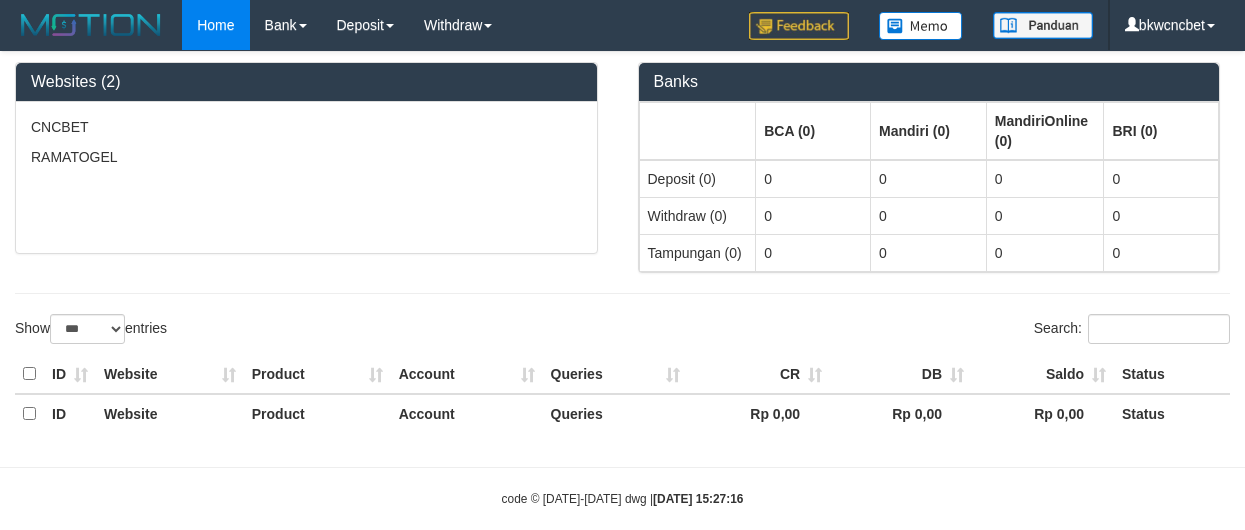 select on "***" 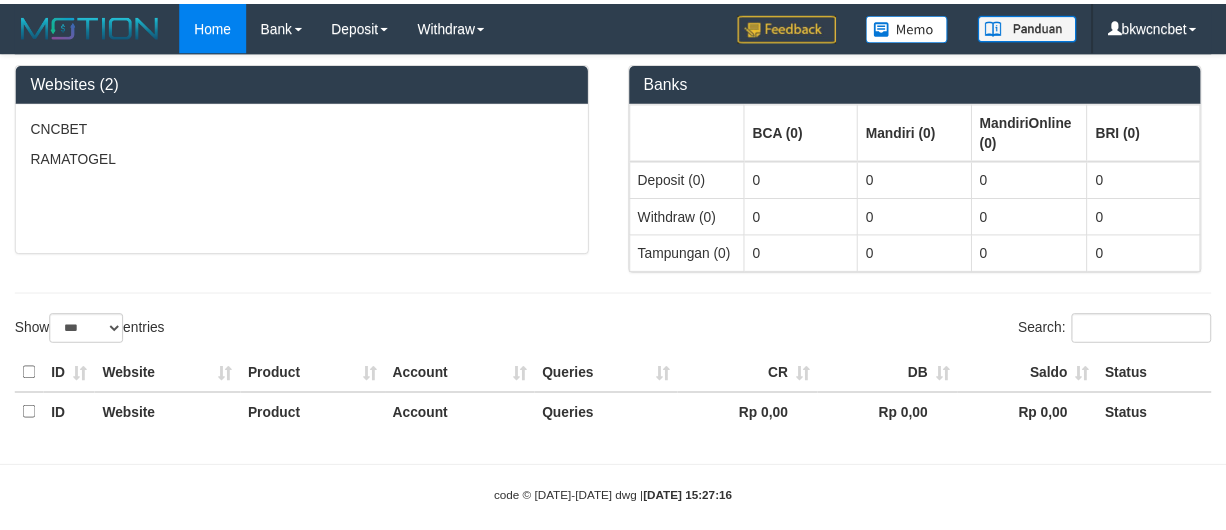 scroll, scrollTop: 0, scrollLeft: 0, axis: both 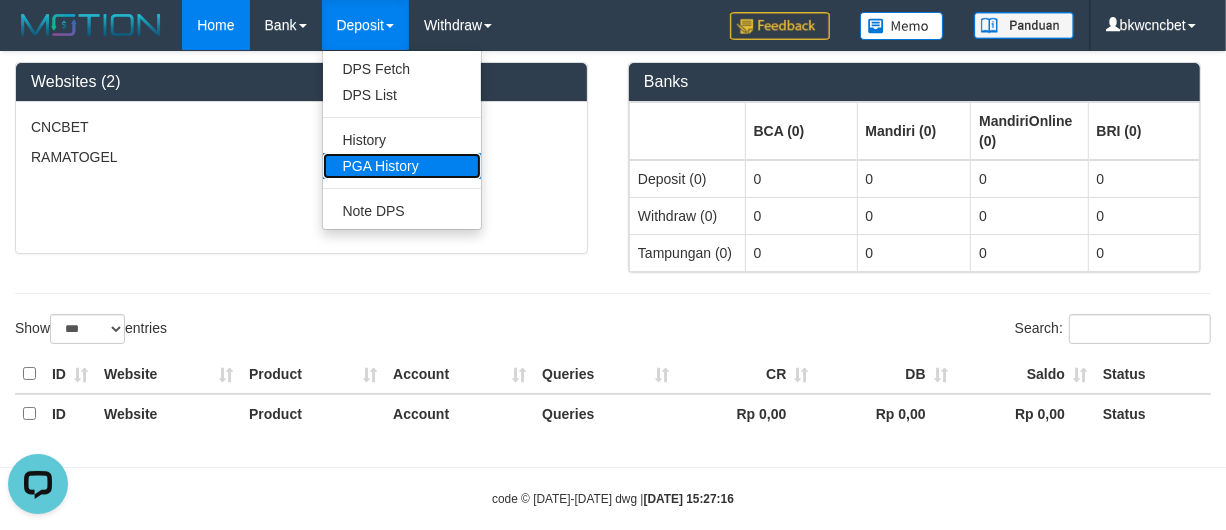 click on "PGA History" at bounding box center [402, 166] 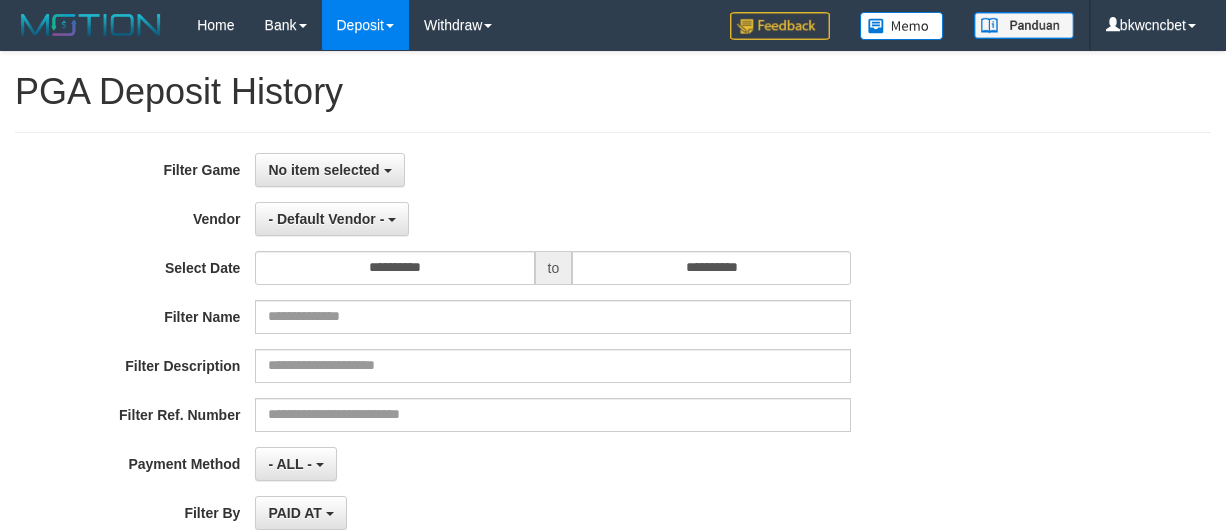 select 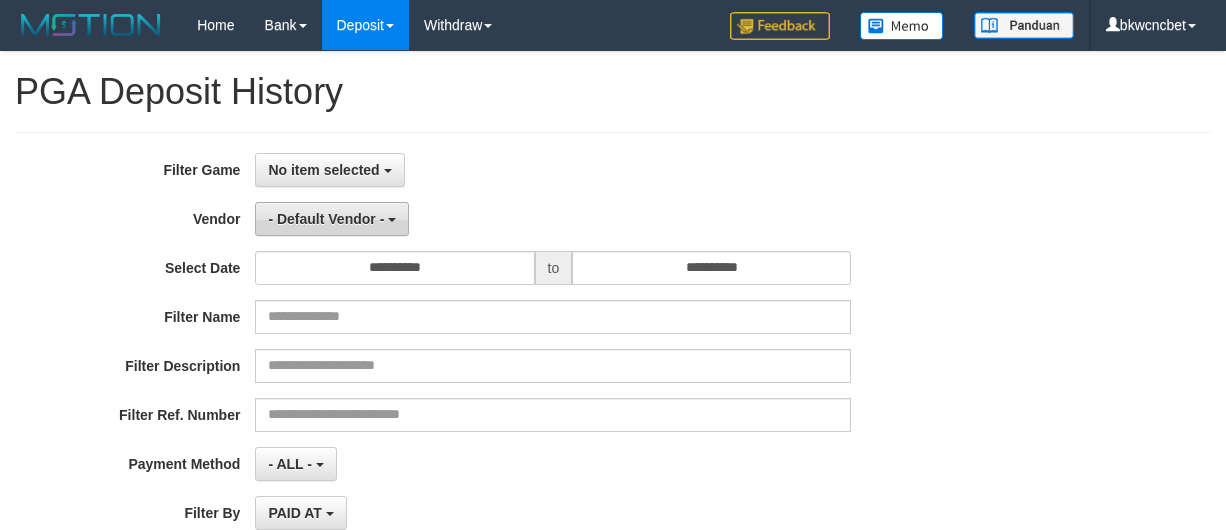 scroll, scrollTop: 0, scrollLeft: 0, axis: both 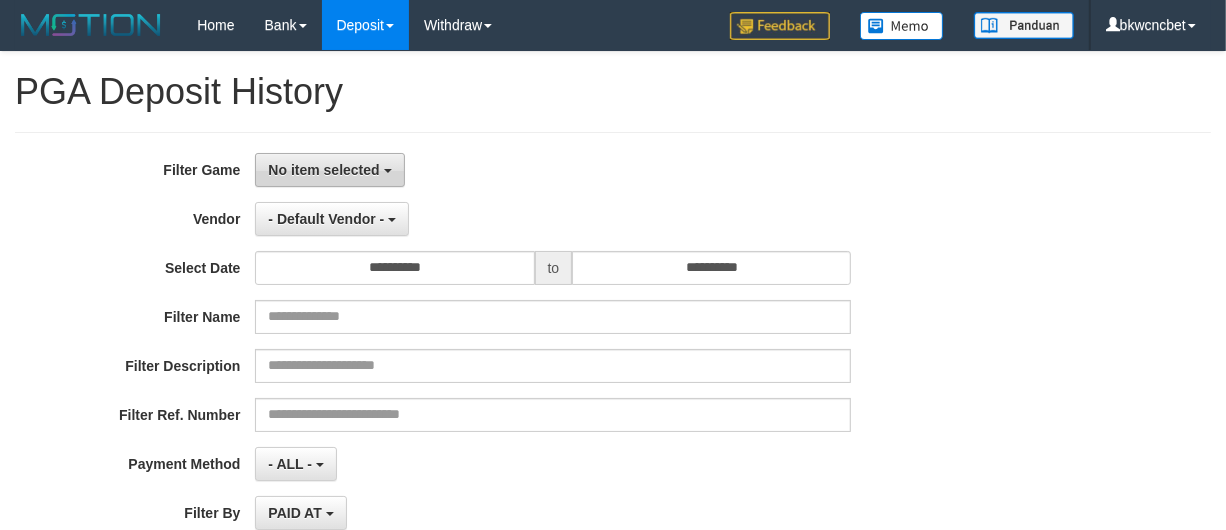 click on "No item selected" at bounding box center [329, 170] 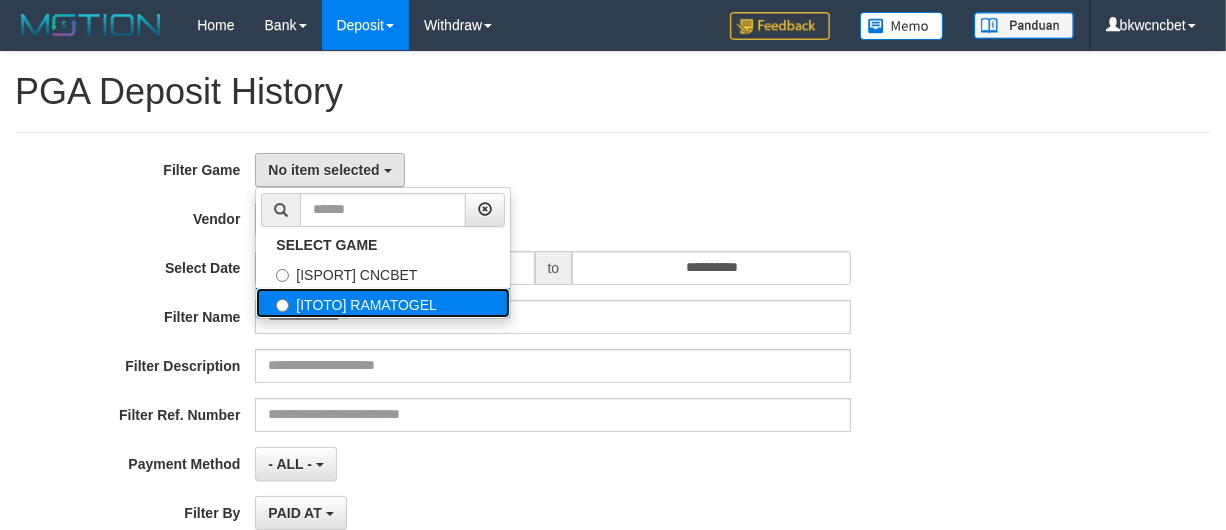 click on "[ITOTO] RAMATOGEL" at bounding box center (383, 303) 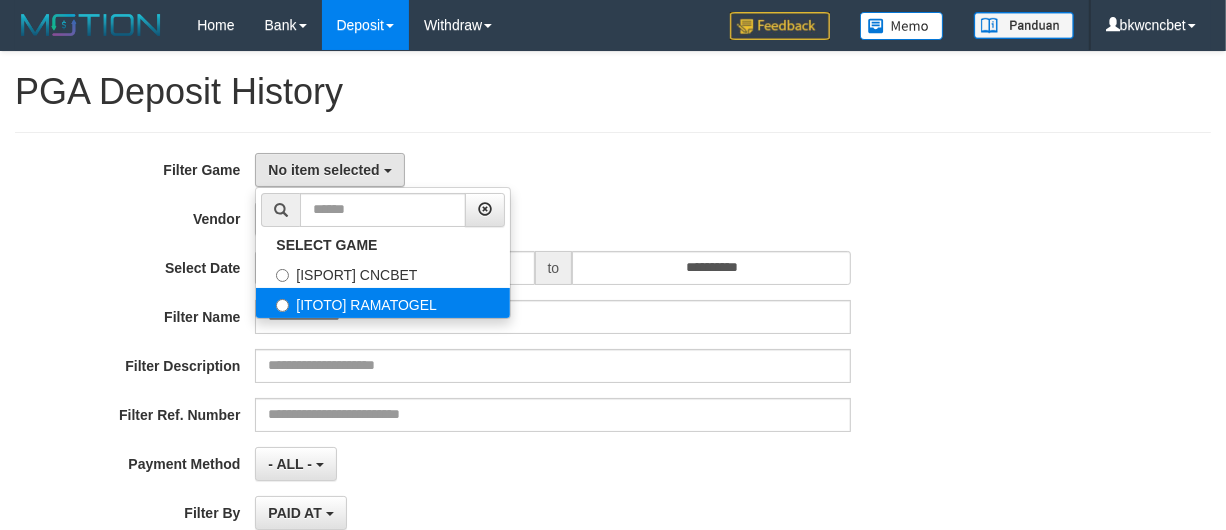 select on "****" 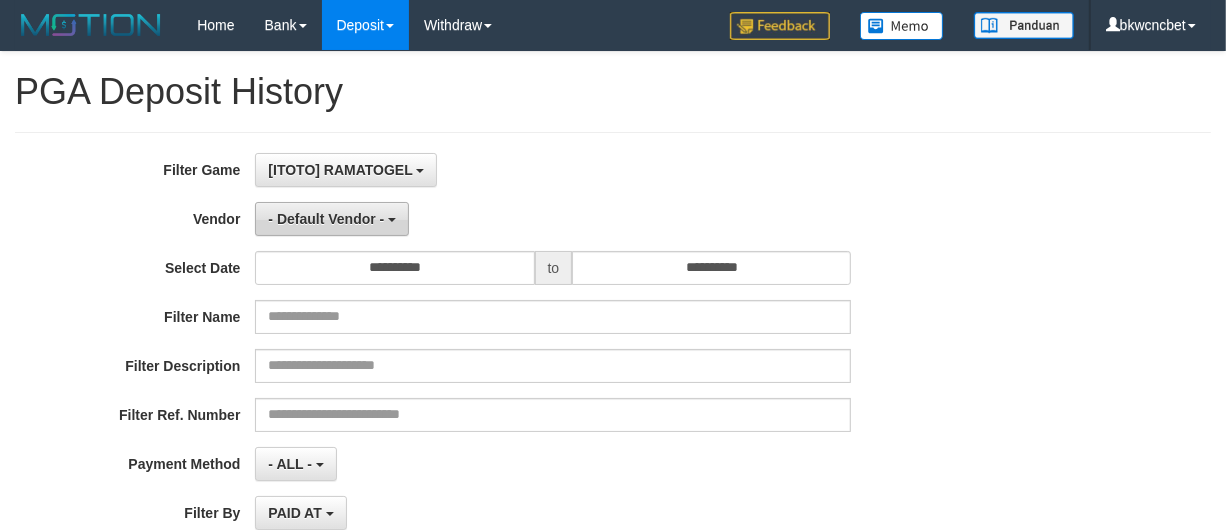 scroll, scrollTop: 35, scrollLeft: 0, axis: vertical 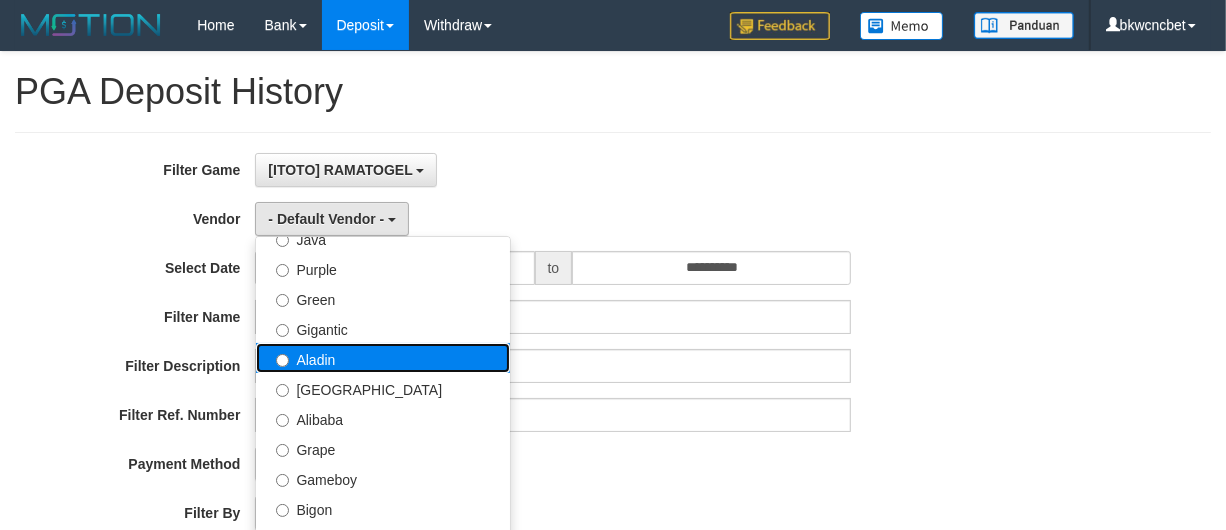 click on "Aladin" at bounding box center (383, 358) 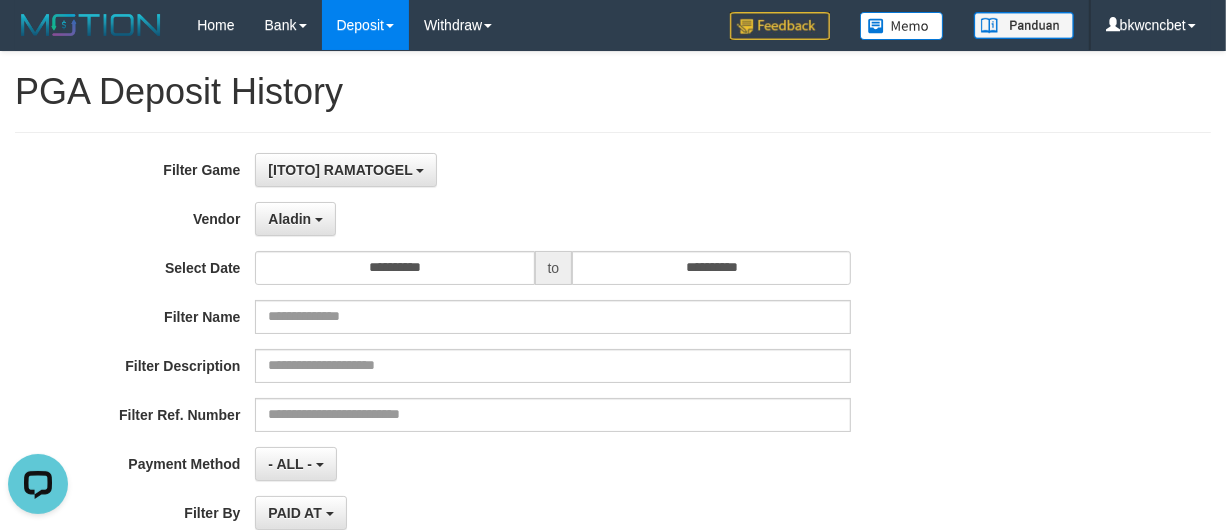 scroll, scrollTop: 0, scrollLeft: 0, axis: both 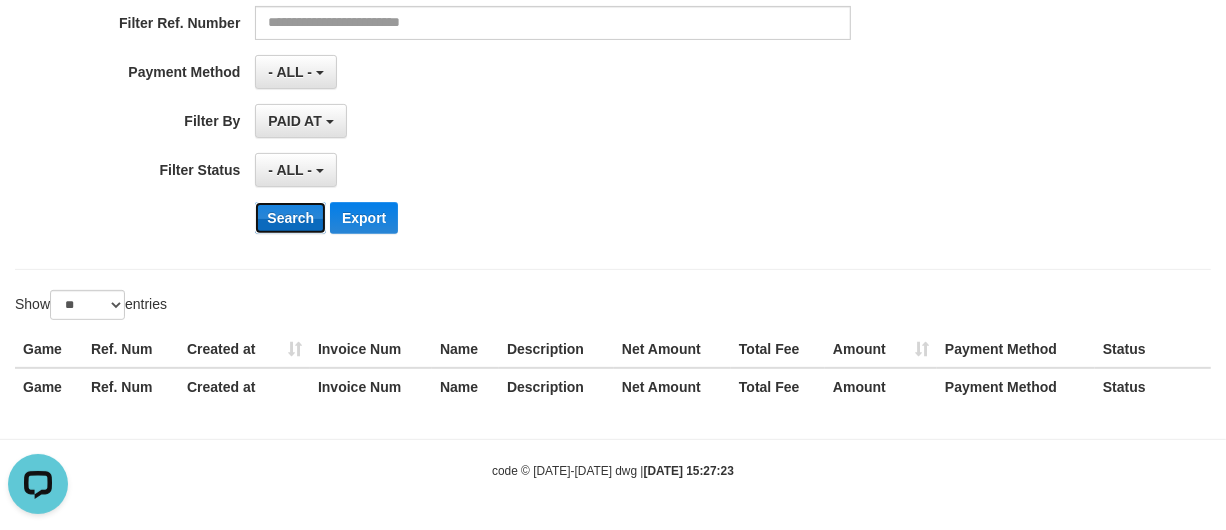 click on "Search" at bounding box center [290, 218] 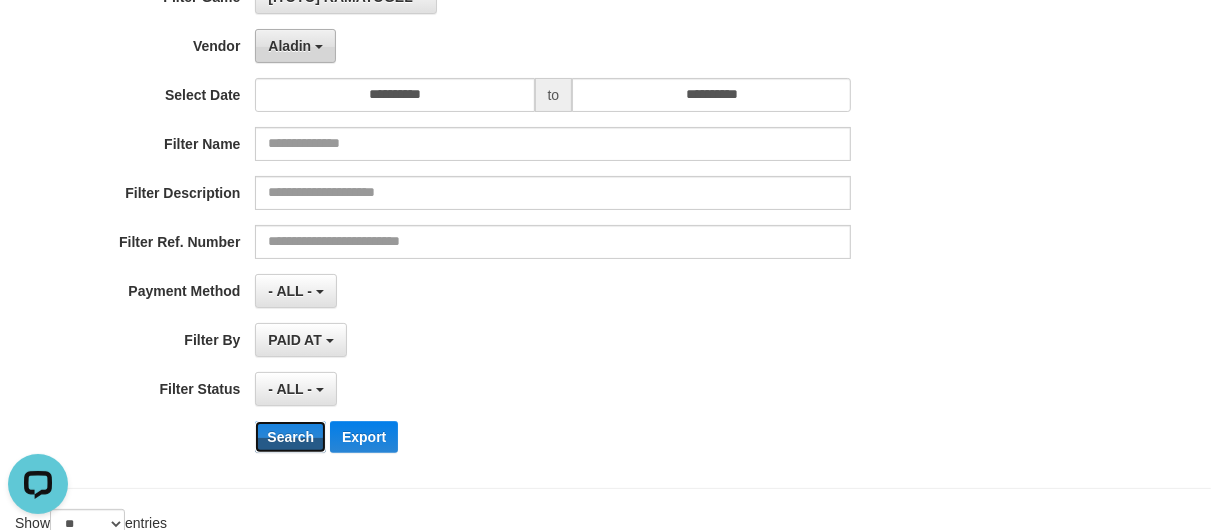scroll, scrollTop: 117, scrollLeft: 0, axis: vertical 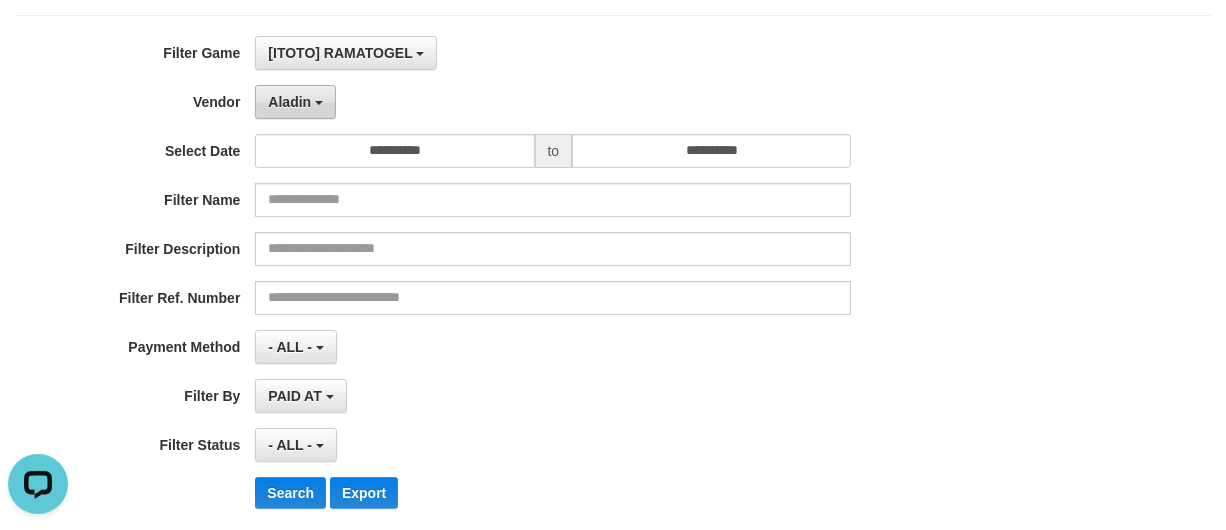 click on "Aladin" at bounding box center (295, 102) 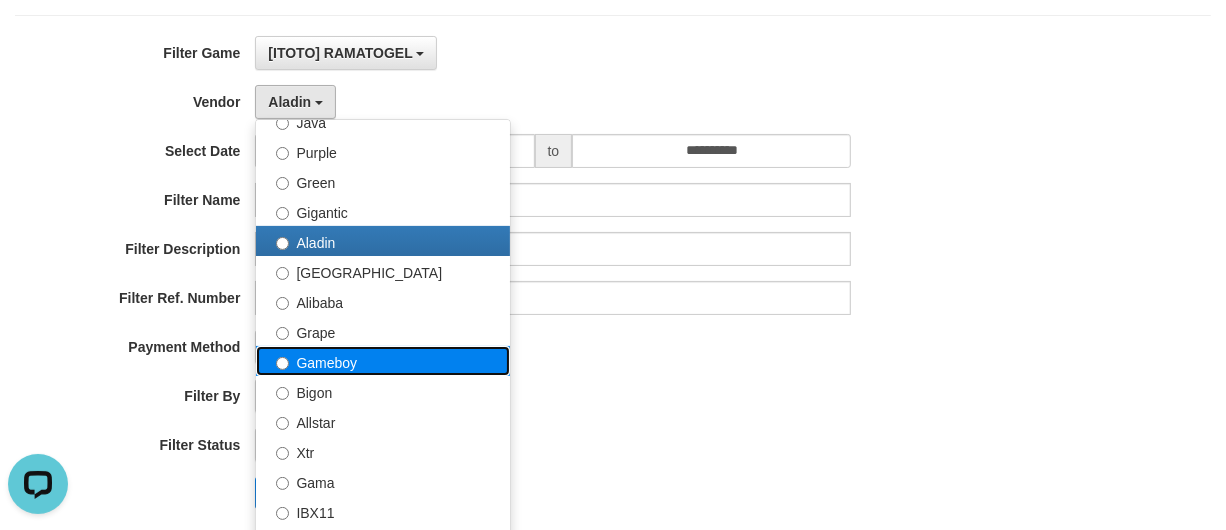click on "Gameboy" at bounding box center (383, 361) 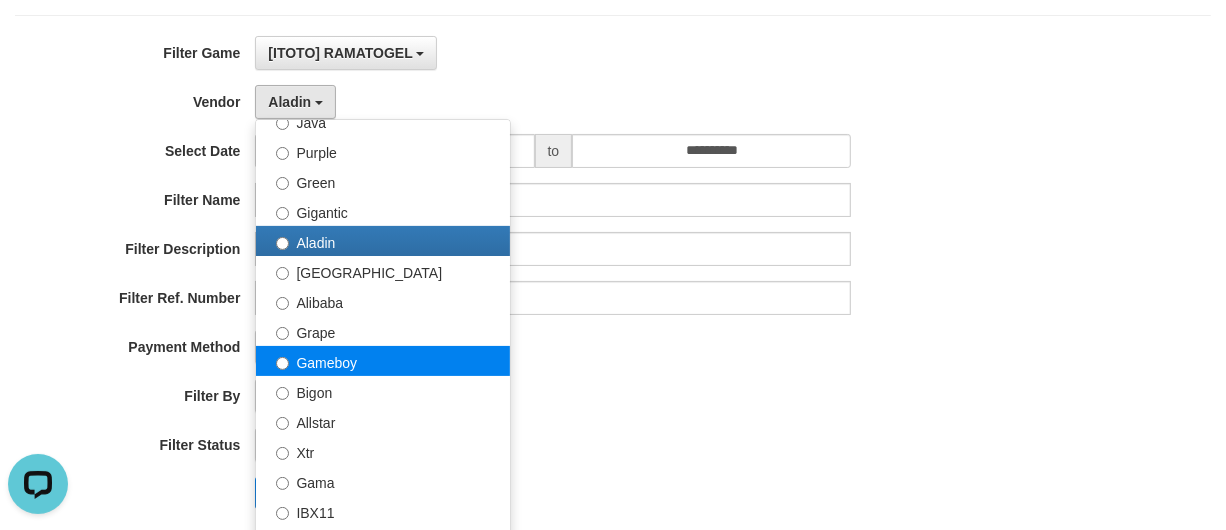select on "**********" 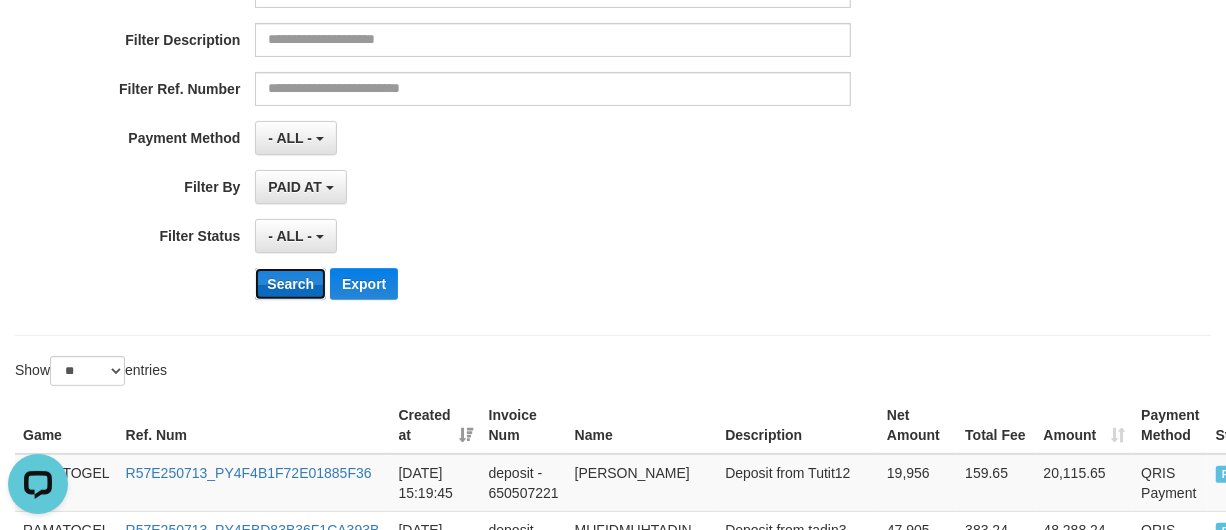 click on "Search" at bounding box center (290, 284) 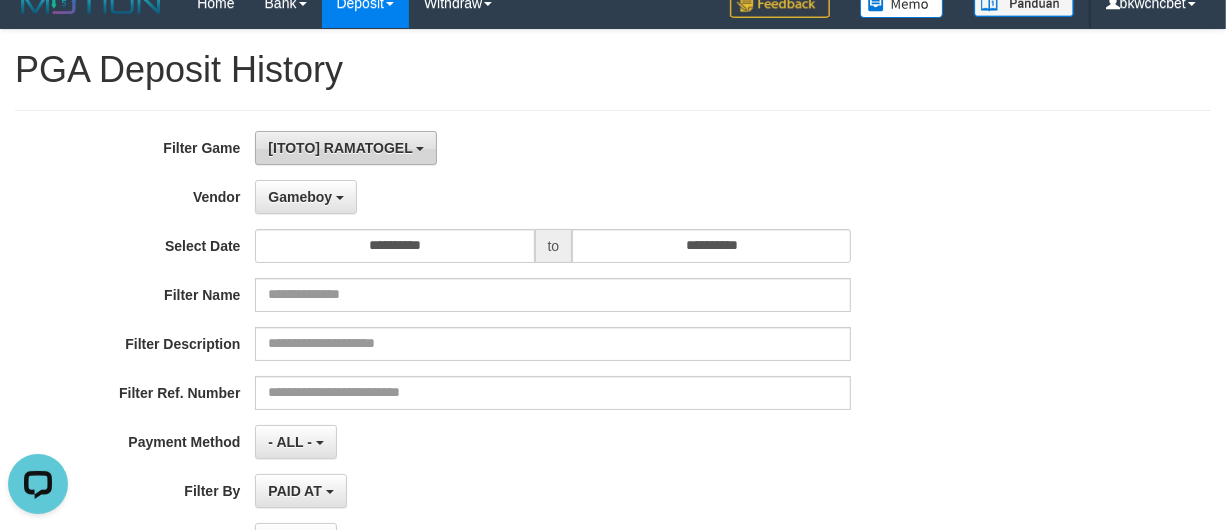 scroll, scrollTop: 0, scrollLeft: 0, axis: both 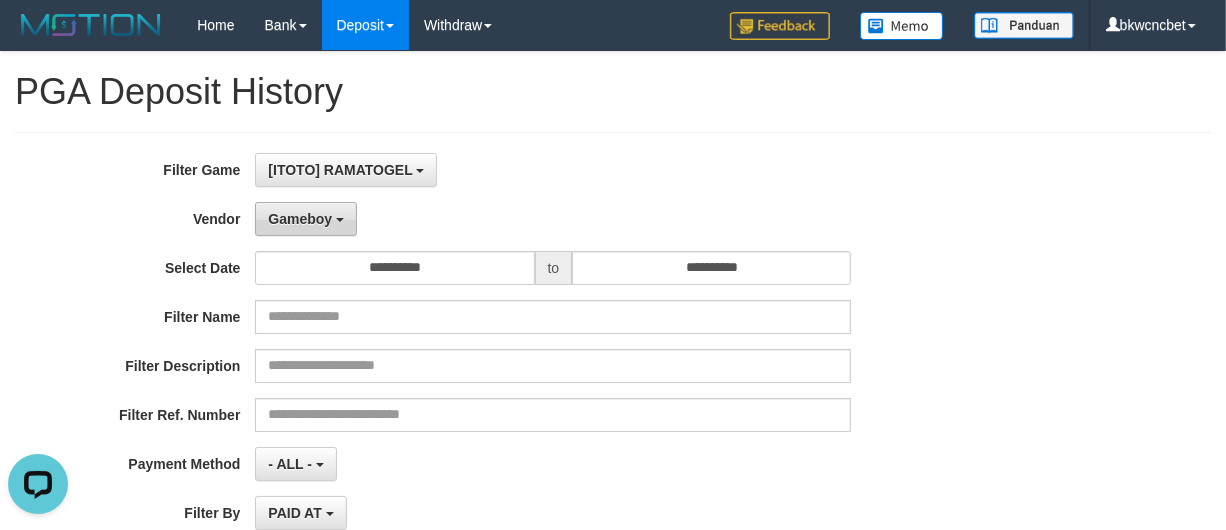 click on "Gameboy" at bounding box center (306, 219) 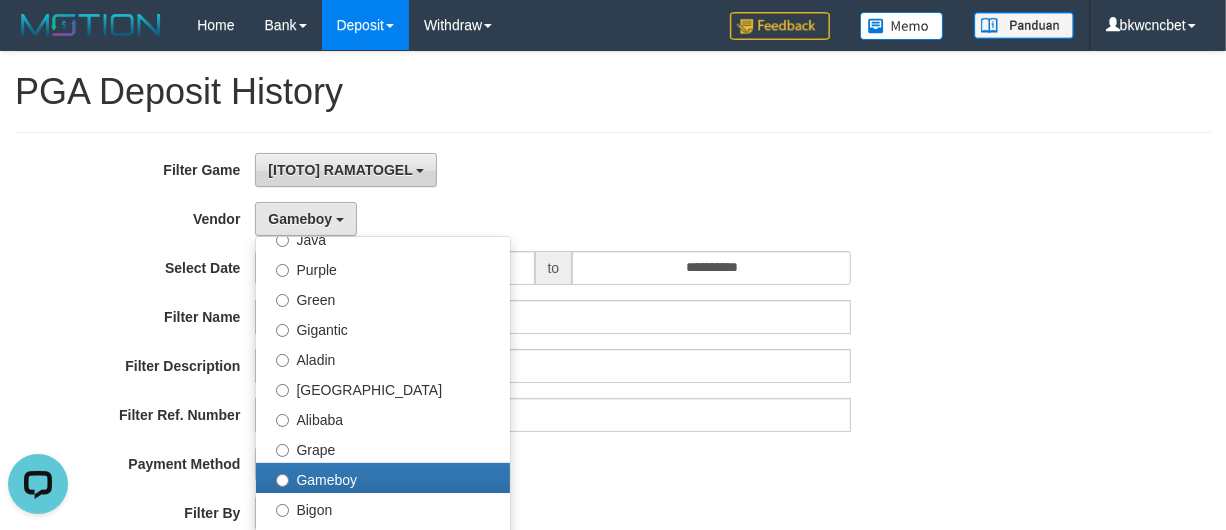 click on "[ITOTO] RAMATOGEL" at bounding box center (340, 170) 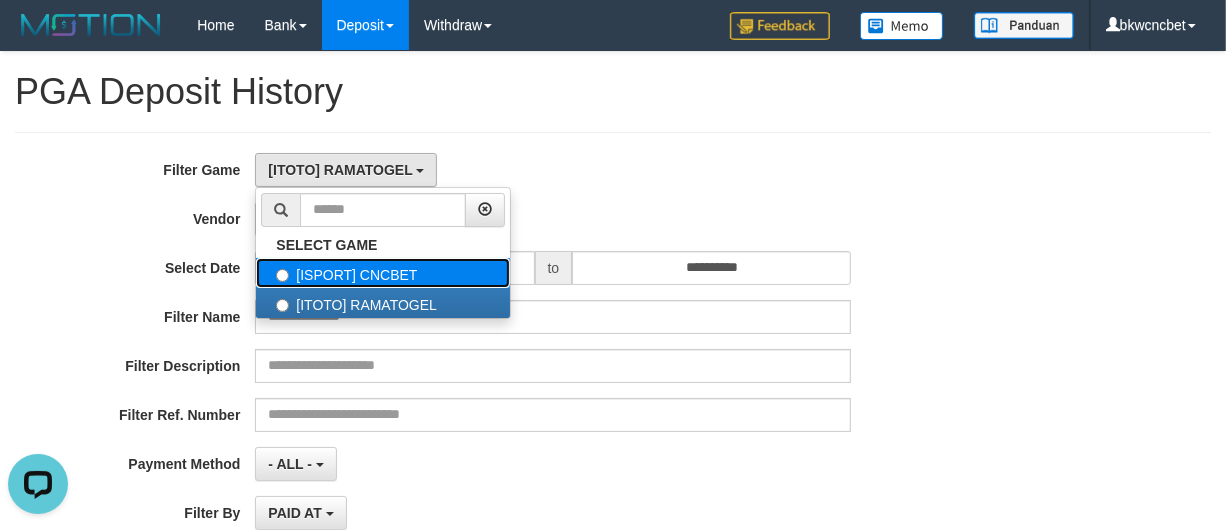 click on "[ISPORT] CNCBET" at bounding box center [383, 273] 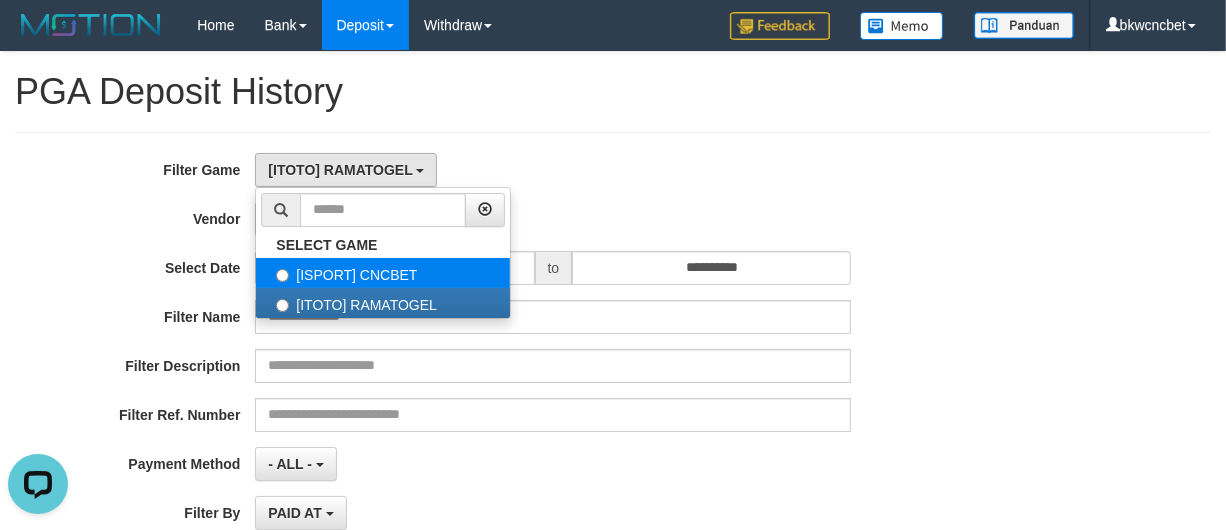 select on "****" 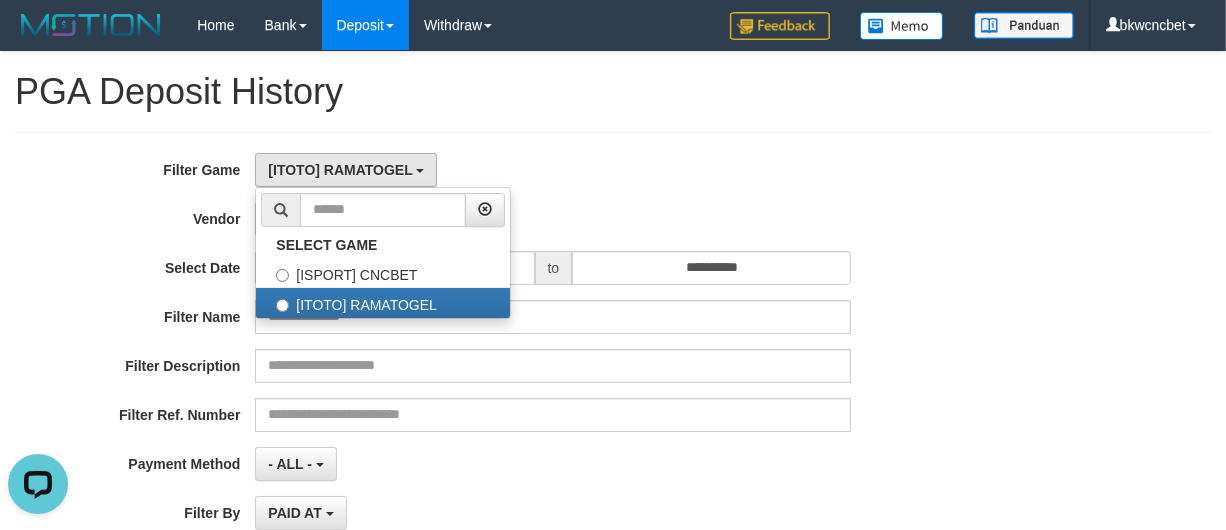 scroll, scrollTop: 33, scrollLeft: 0, axis: vertical 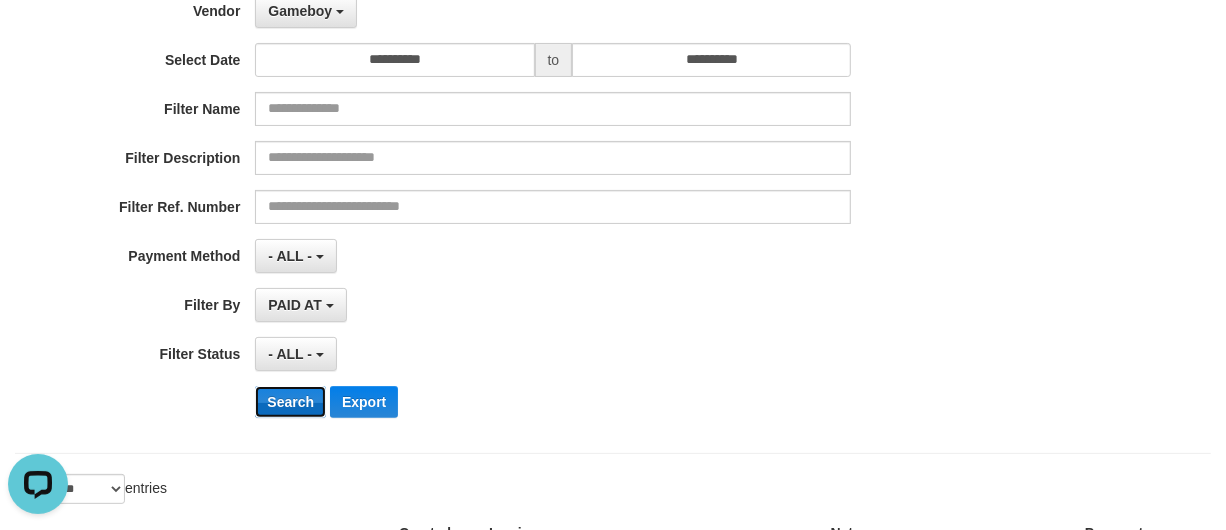 click on "Search" at bounding box center [290, 402] 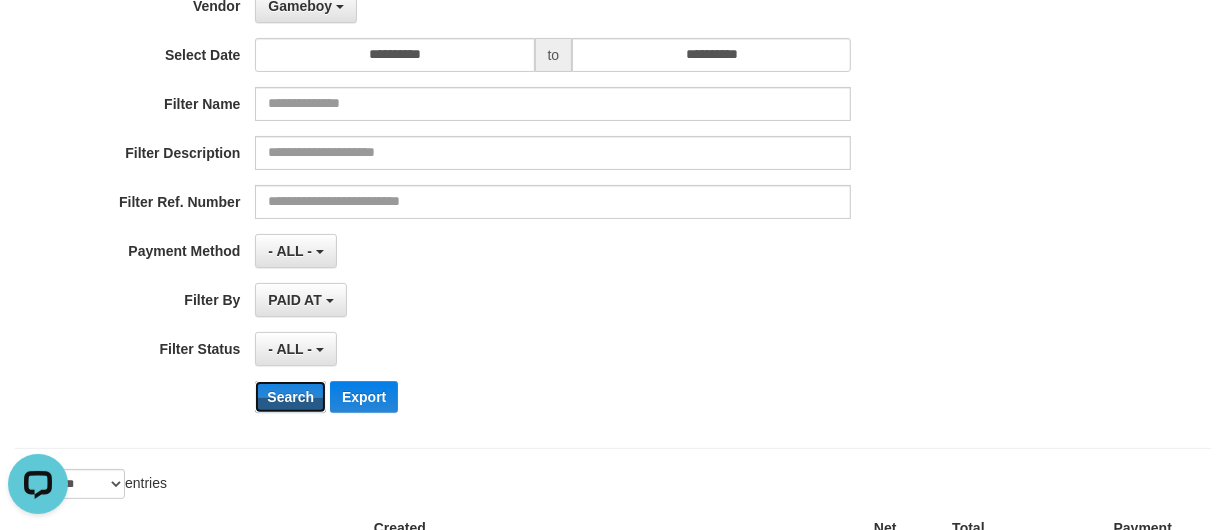 scroll, scrollTop: 0, scrollLeft: 0, axis: both 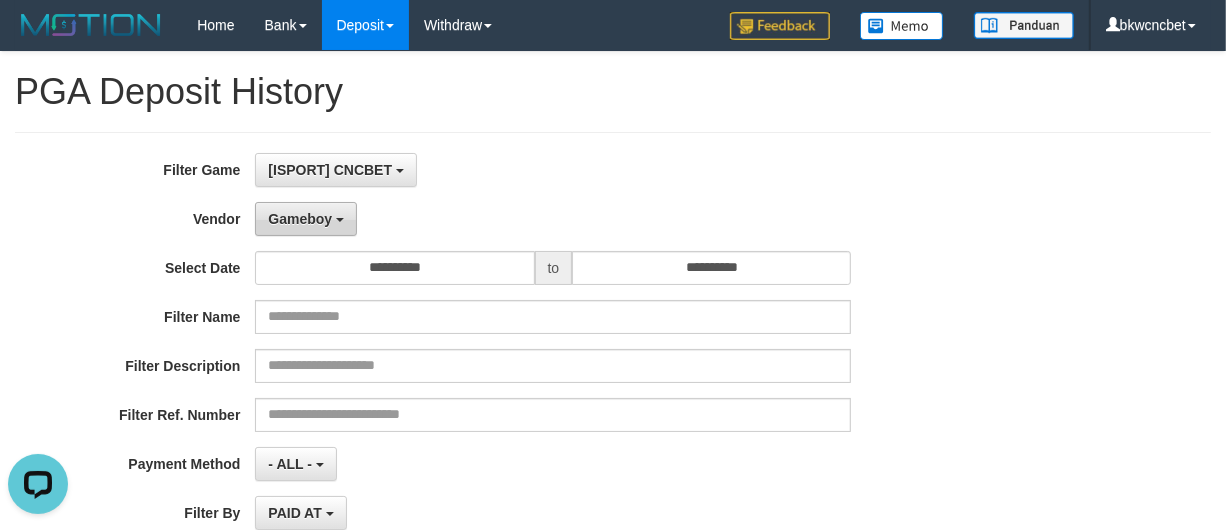 click on "Gameboy" at bounding box center [306, 219] 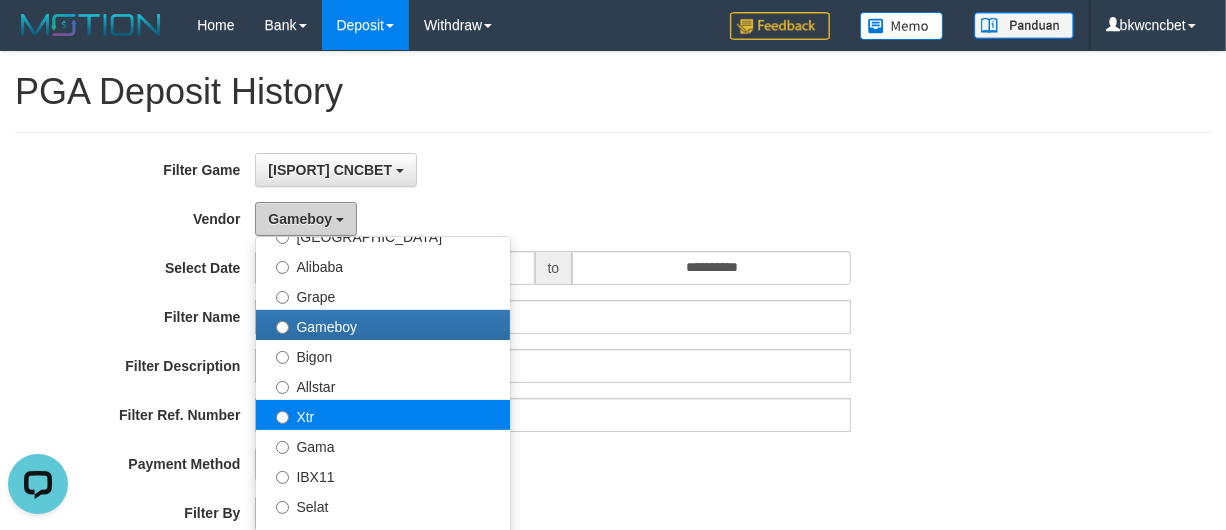 scroll, scrollTop: 208, scrollLeft: 0, axis: vertical 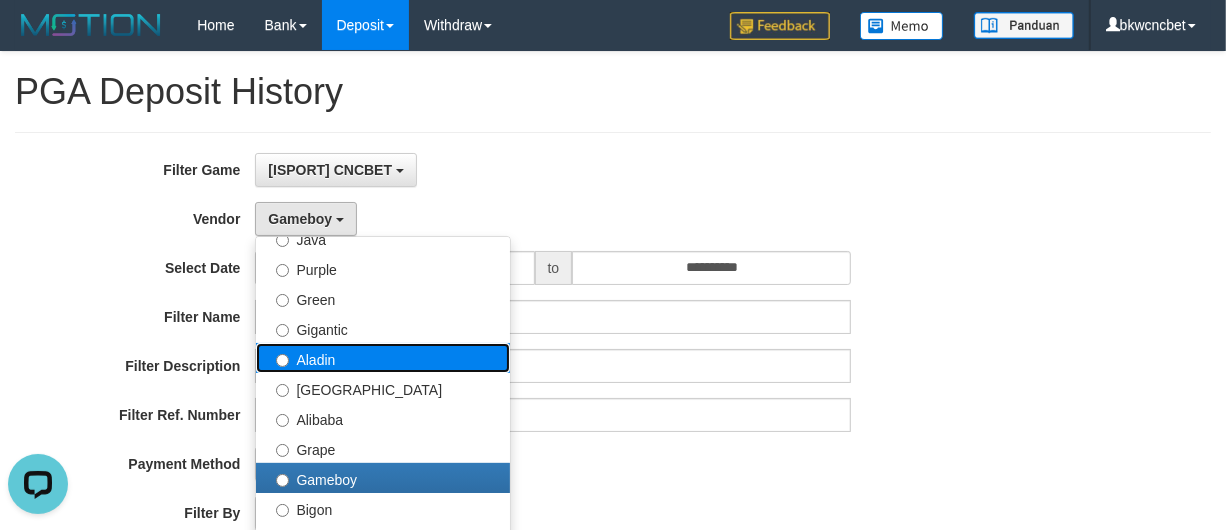 click on "Aladin" at bounding box center (383, 358) 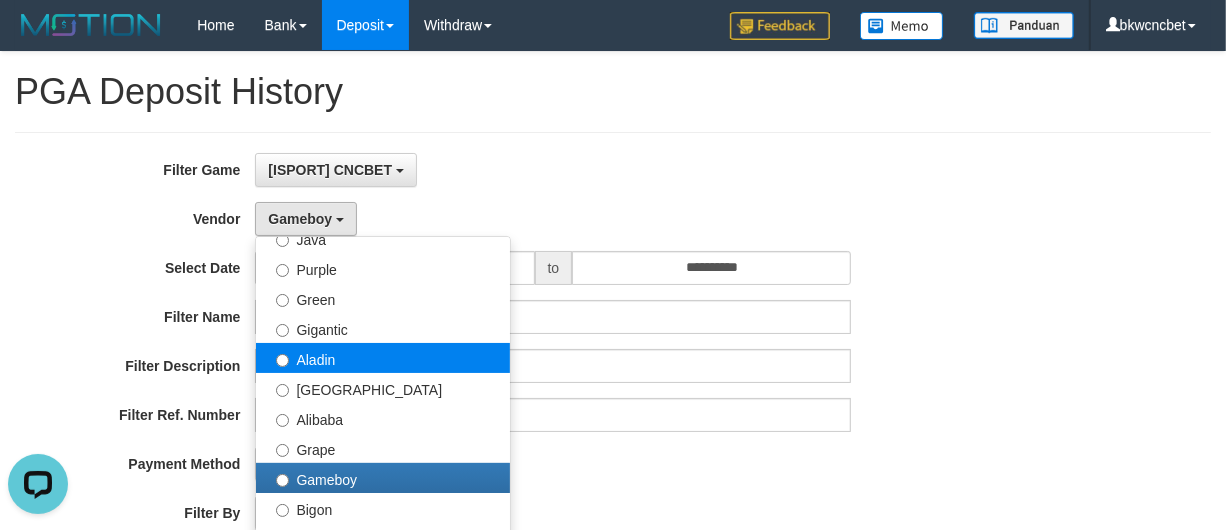 select on "**********" 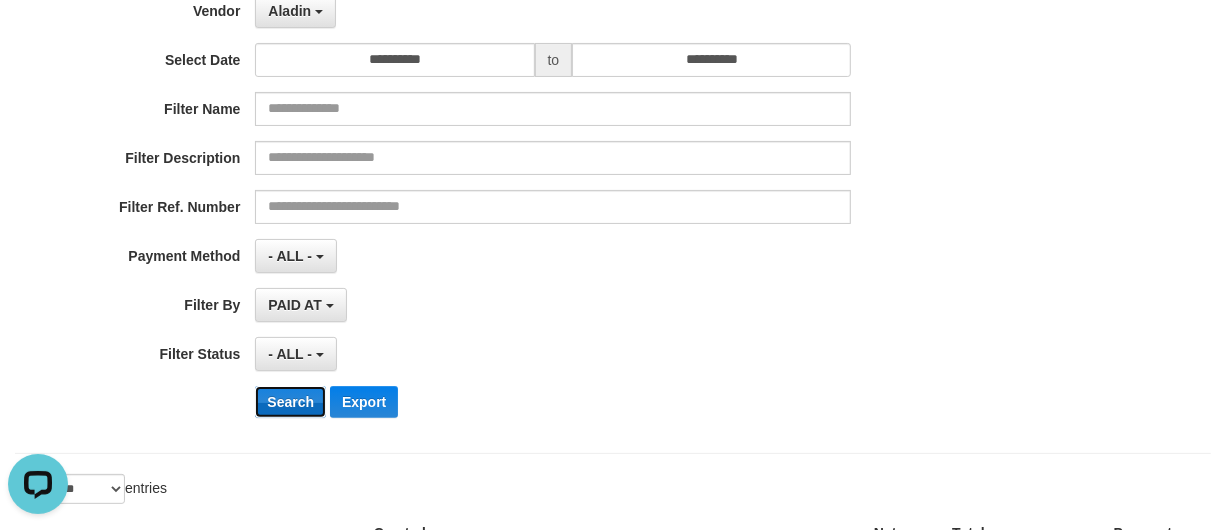 click on "Search" at bounding box center (290, 402) 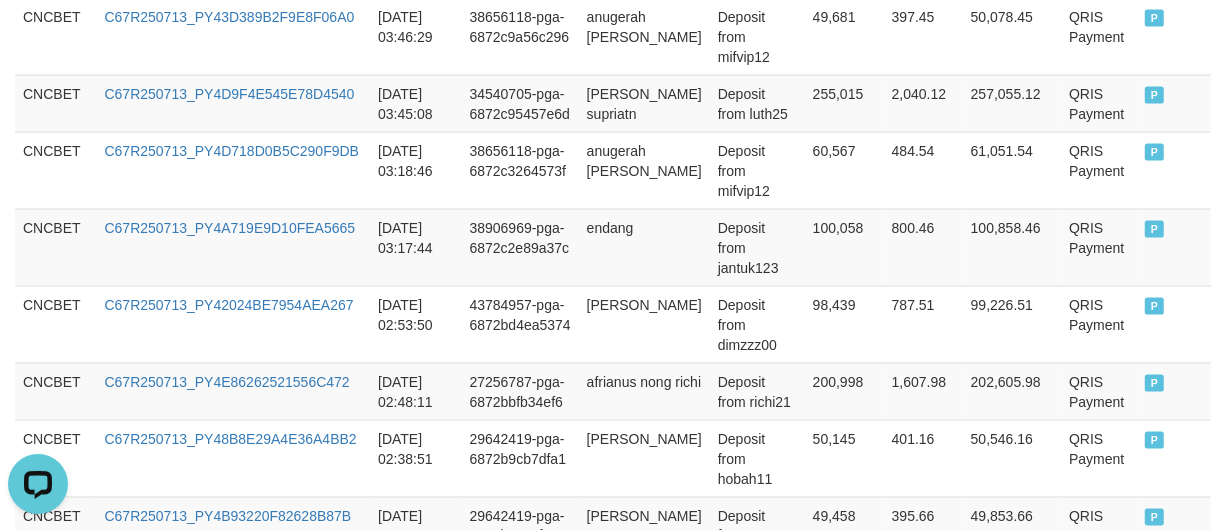scroll, scrollTop: 1961, scrollLeft: 0, axis: vertical 